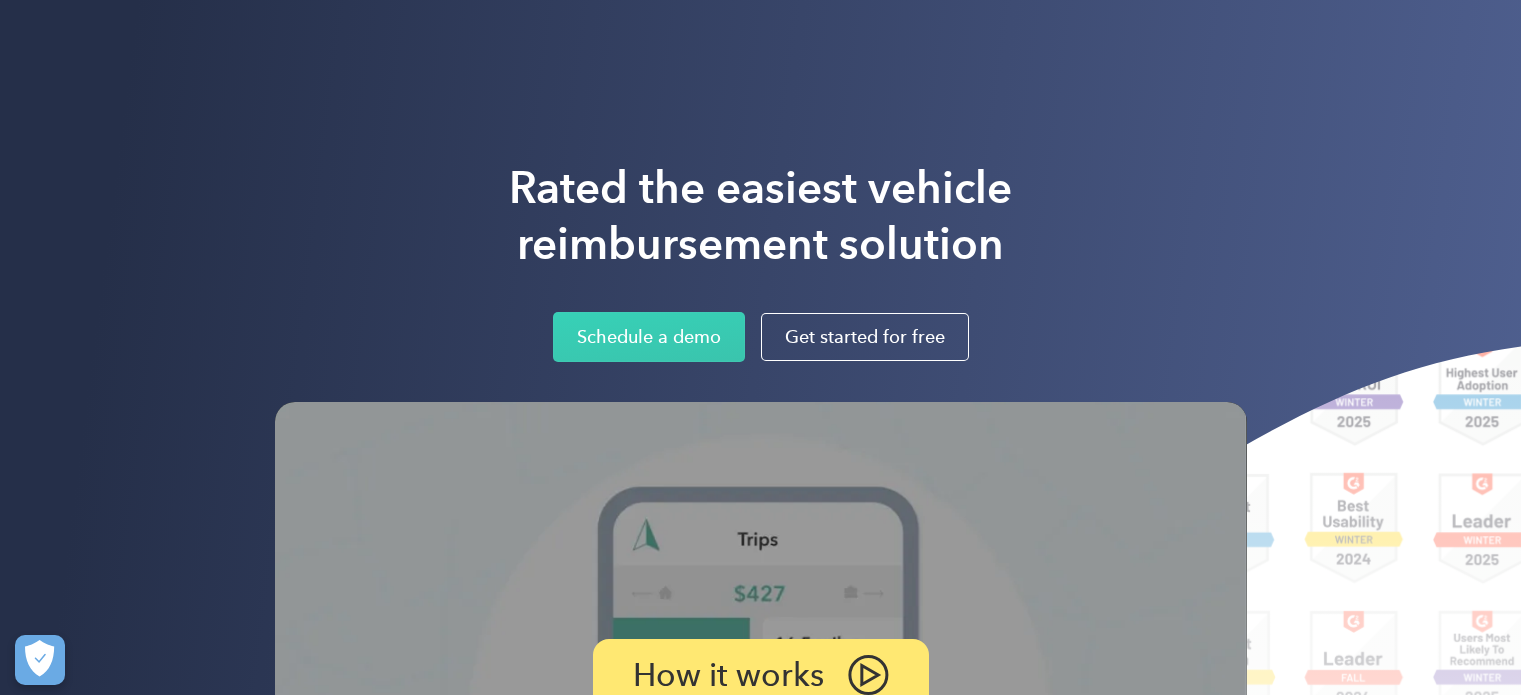 scroll, scrollTop: 0, scrollLeft: 0, axis: both 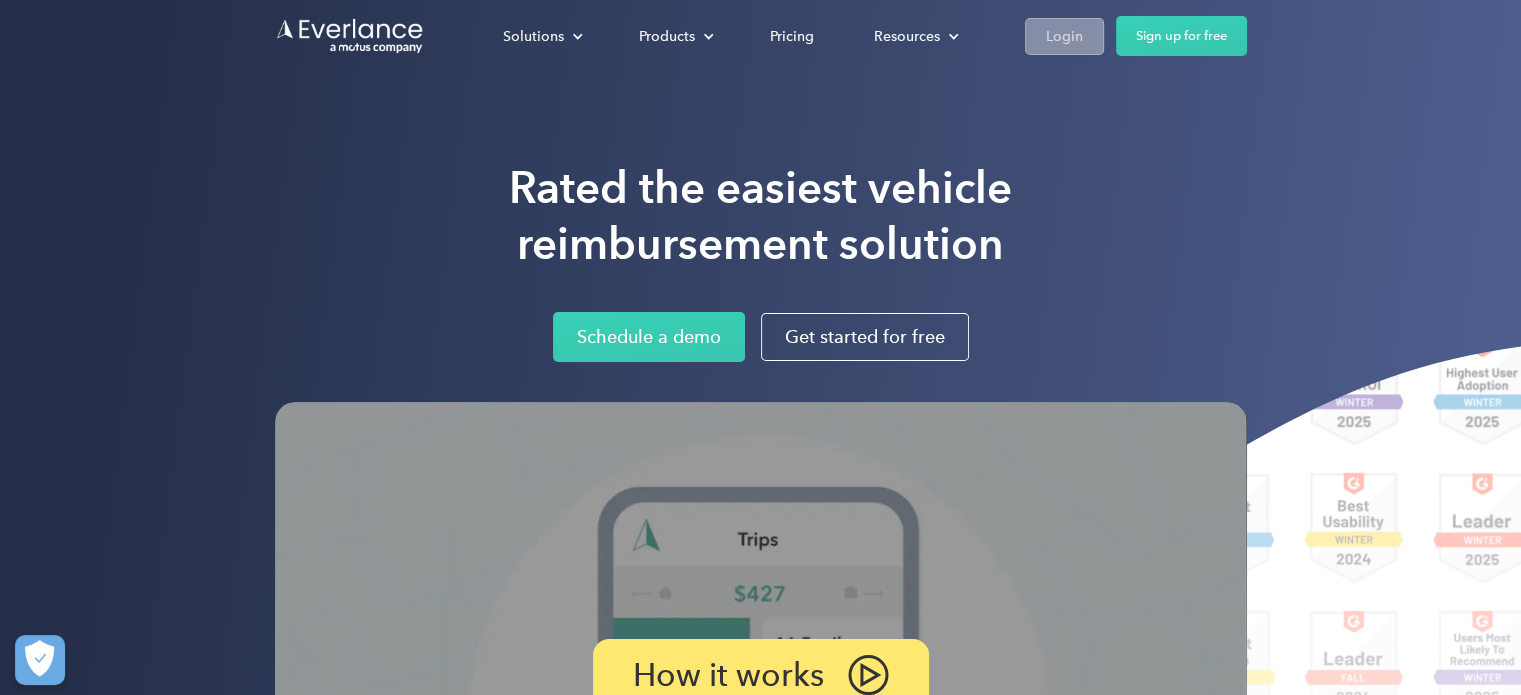 click on "Login" at bounding box center (1064, 36) 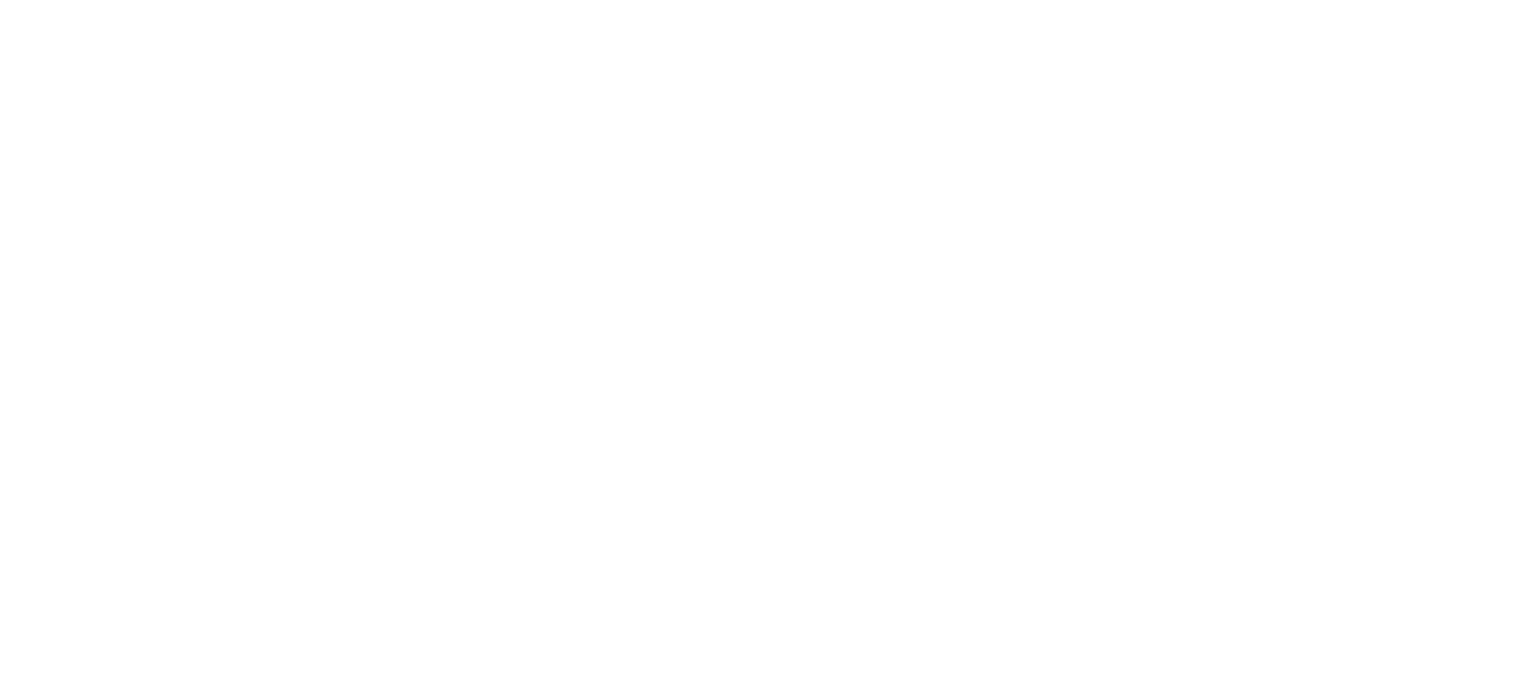 scroll, scrollTop: 0, scrollLeft: 0, axis: both 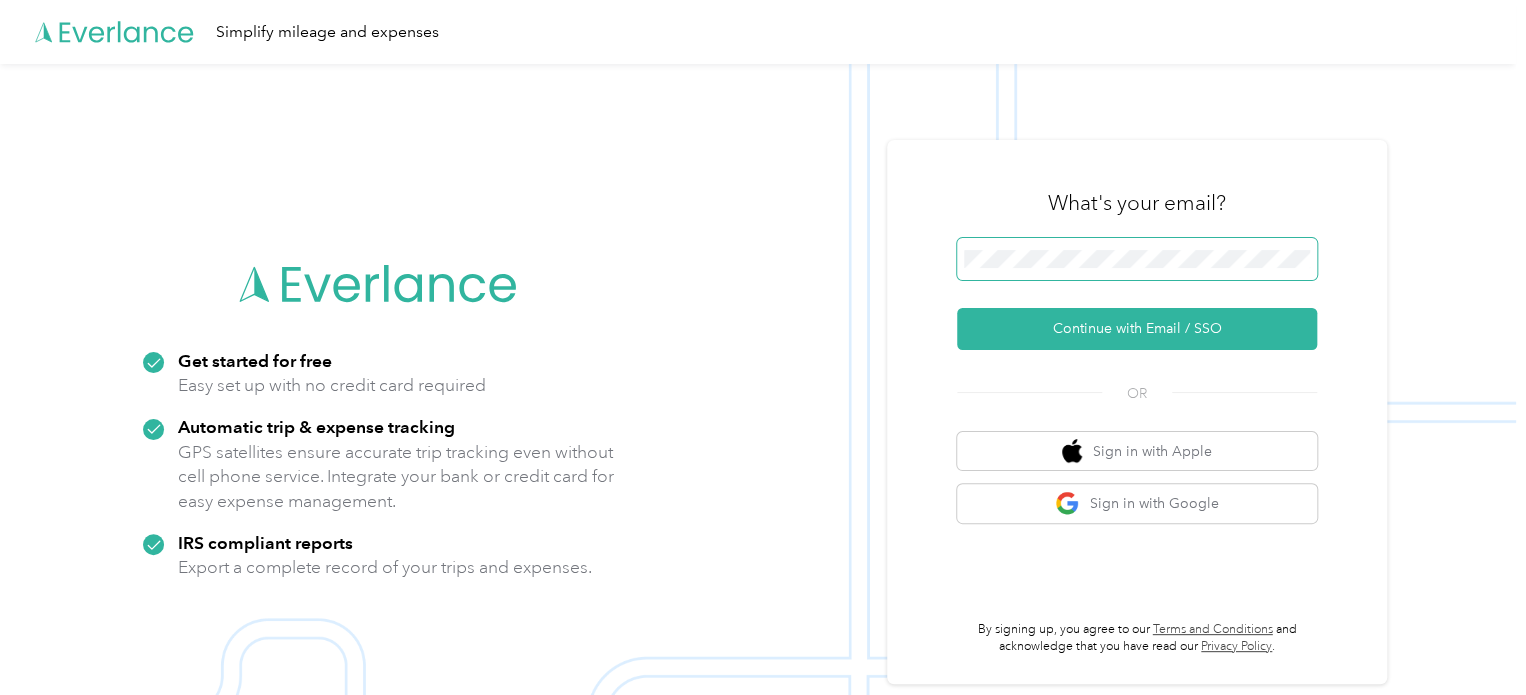 click at bounding box center [1137, 259] 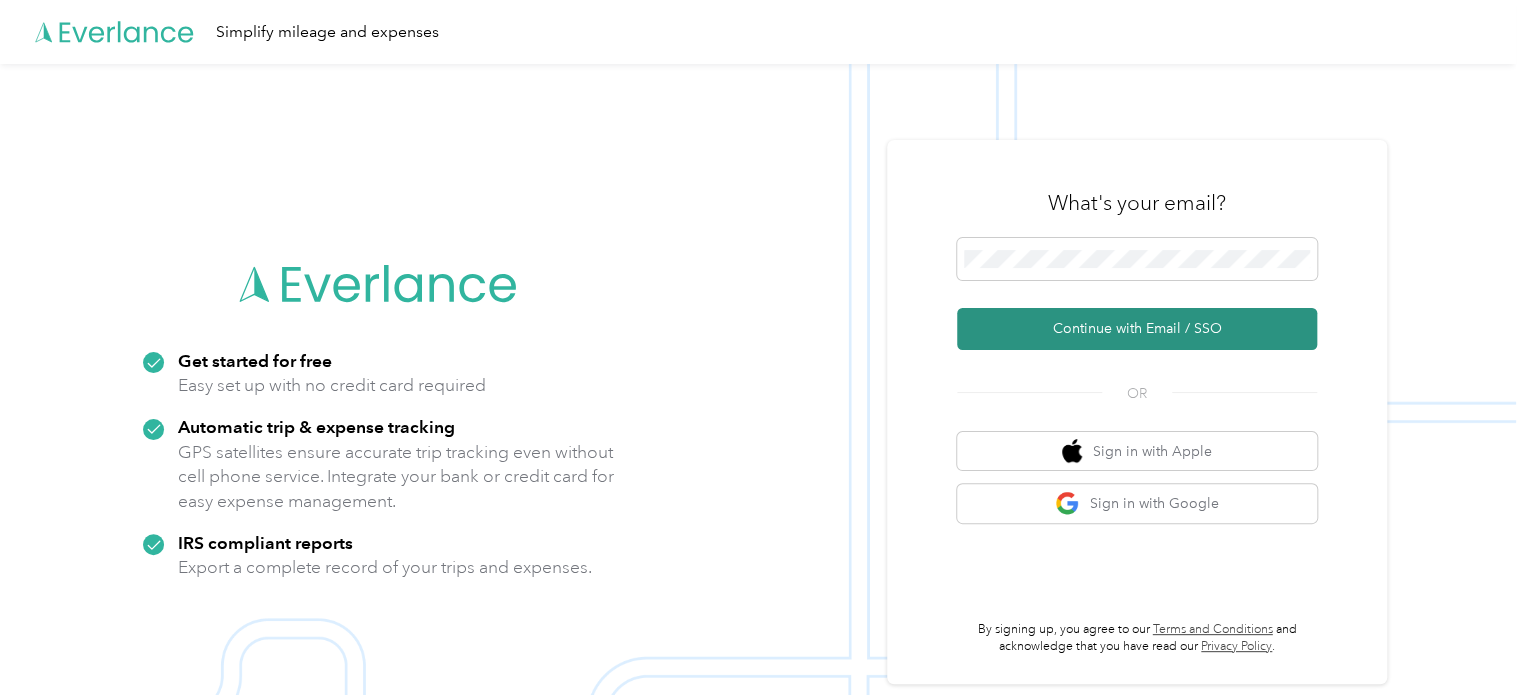 click on "Continue with Email / SSO" at bounding box center (1137, 329) 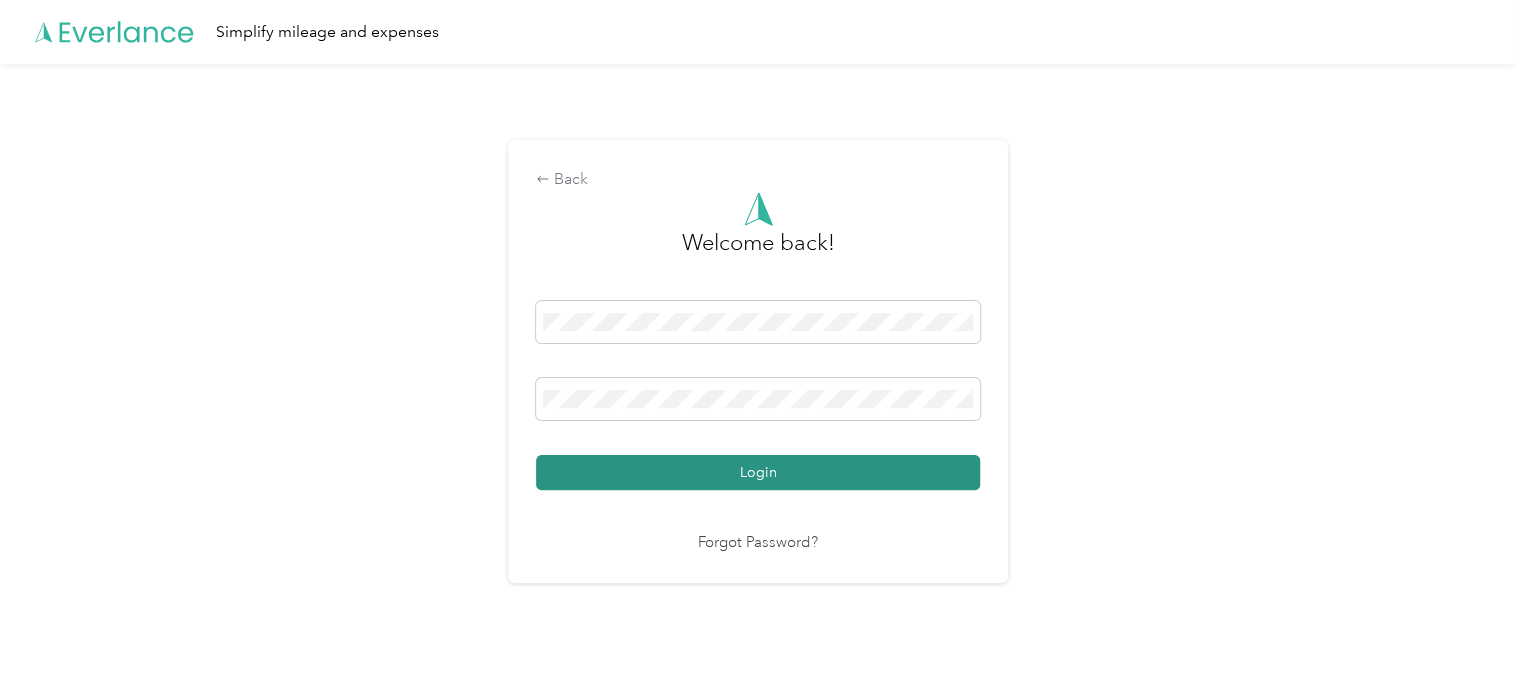 click on "Login" at bounding box center [758, 472] 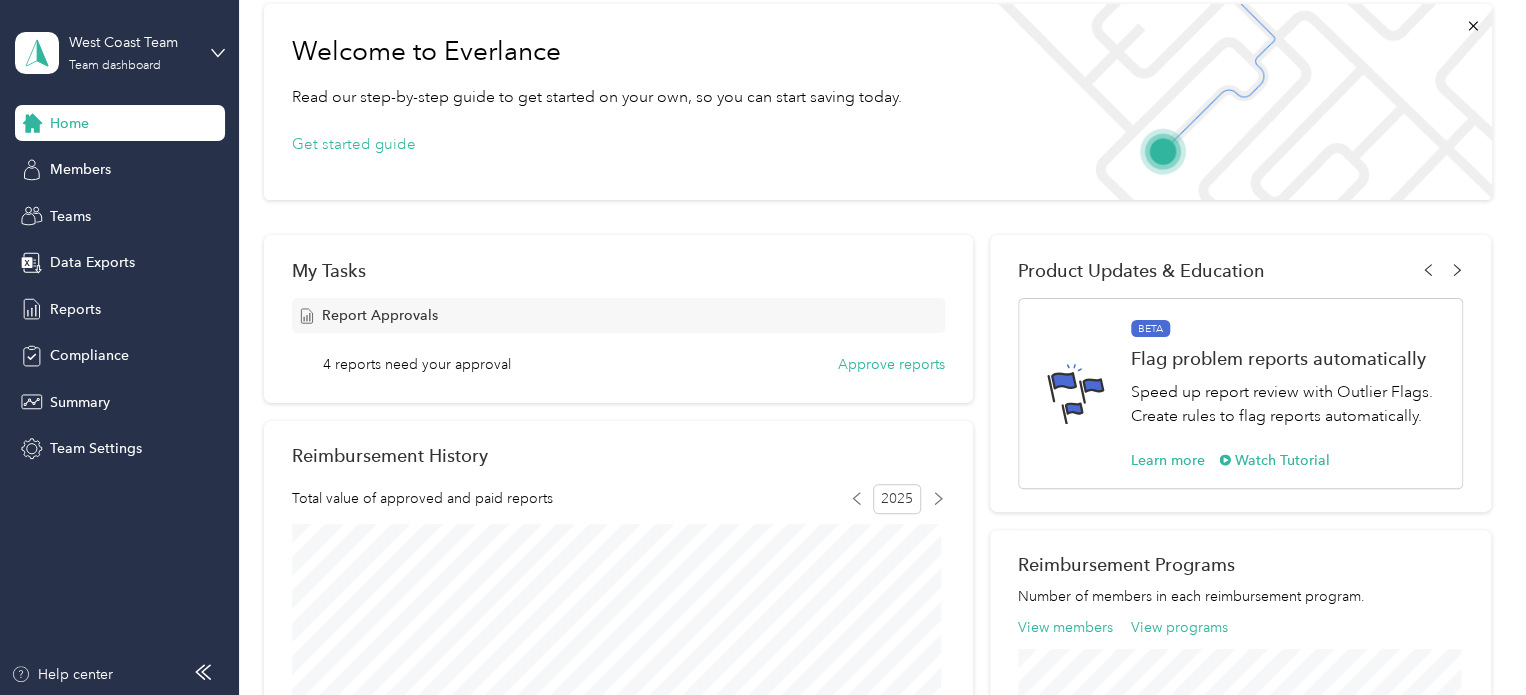scroll, scrollTop: 86, scrollLeft: 0, axis: vertical 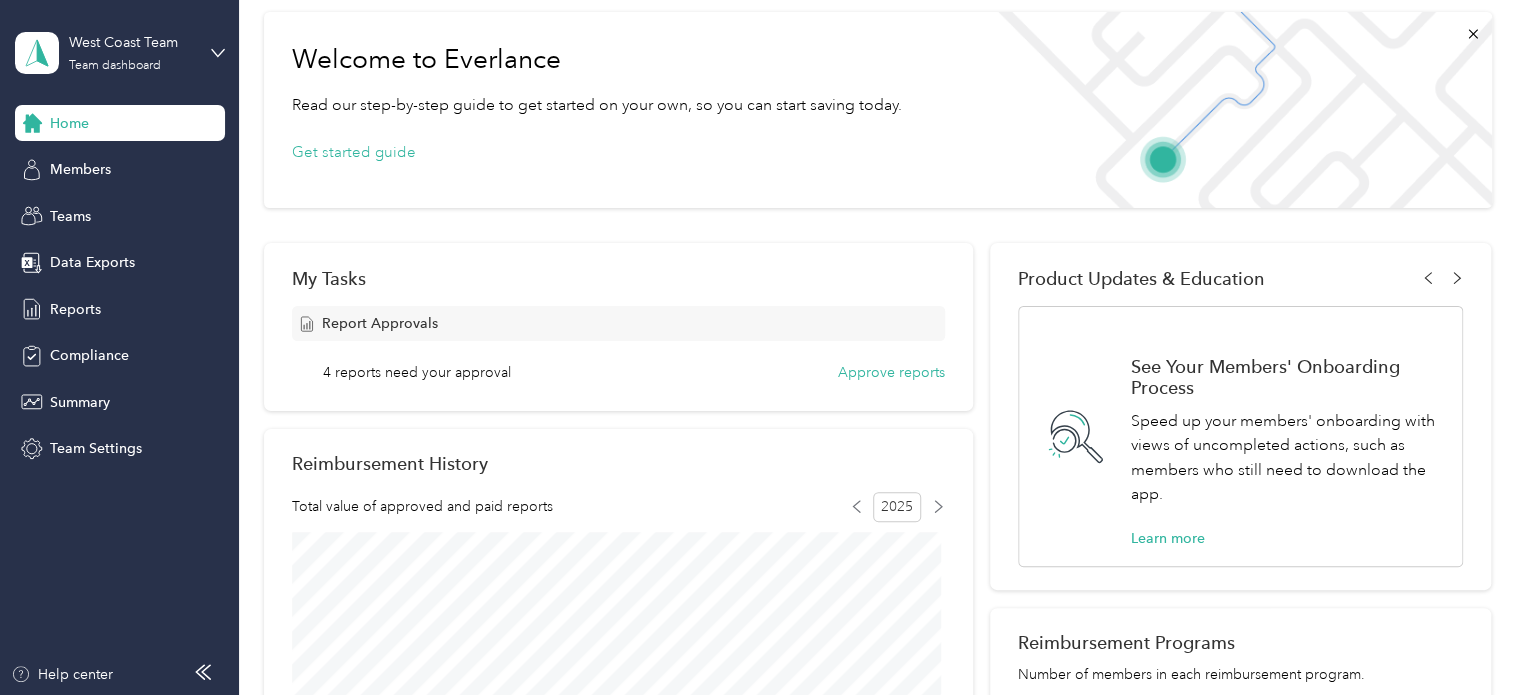 click on "West Coast Team Team dashboard" at bounding box center (120, 53) 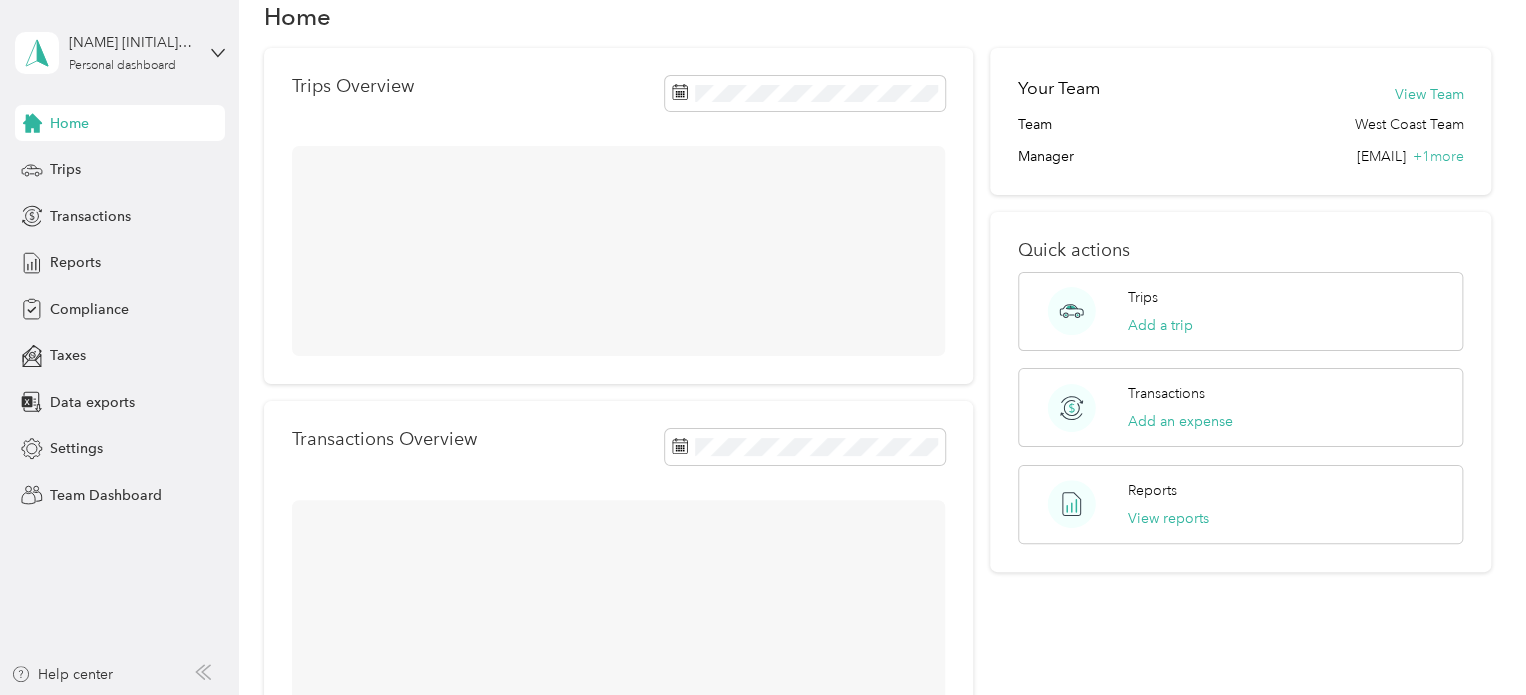 scroll, scrollTop: 86, scrollLeft: 0, axis: vertical 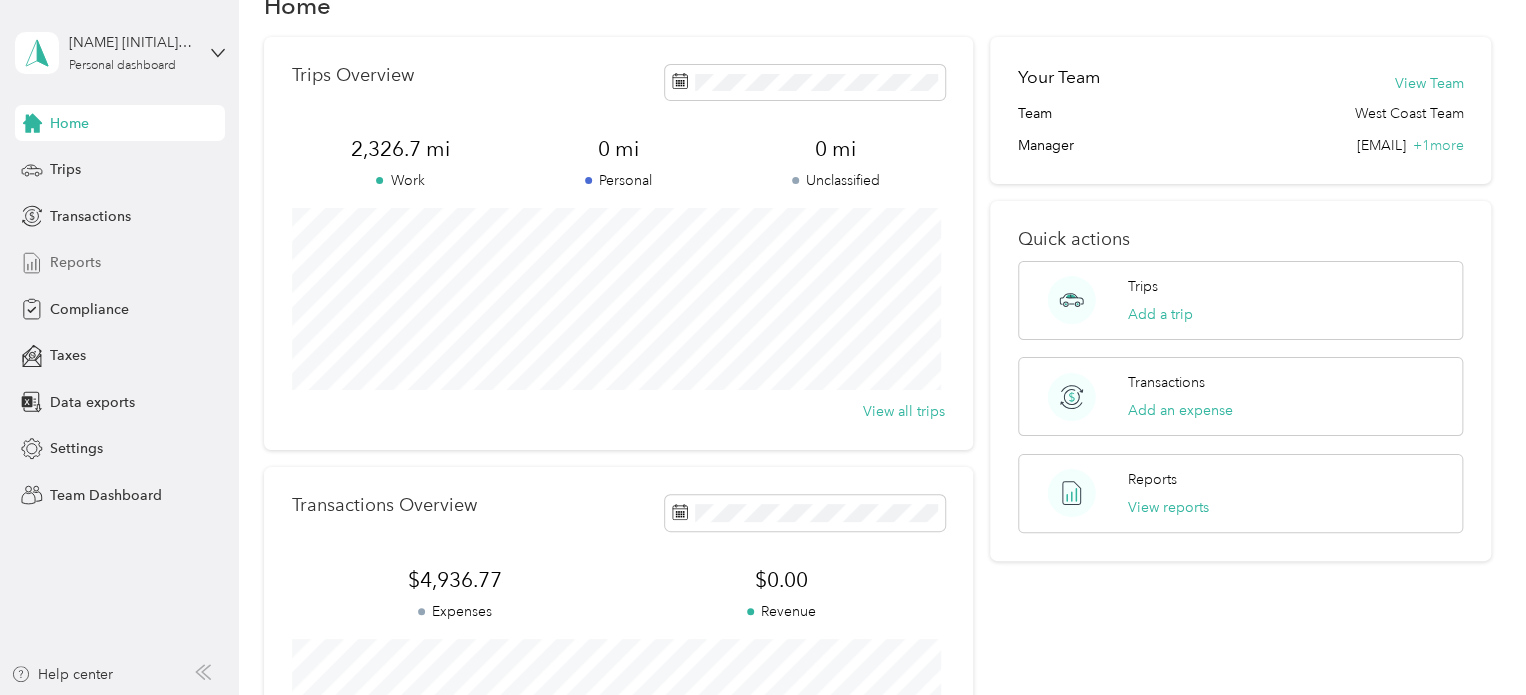 click on "Reports" at bounding box center (75, 262) 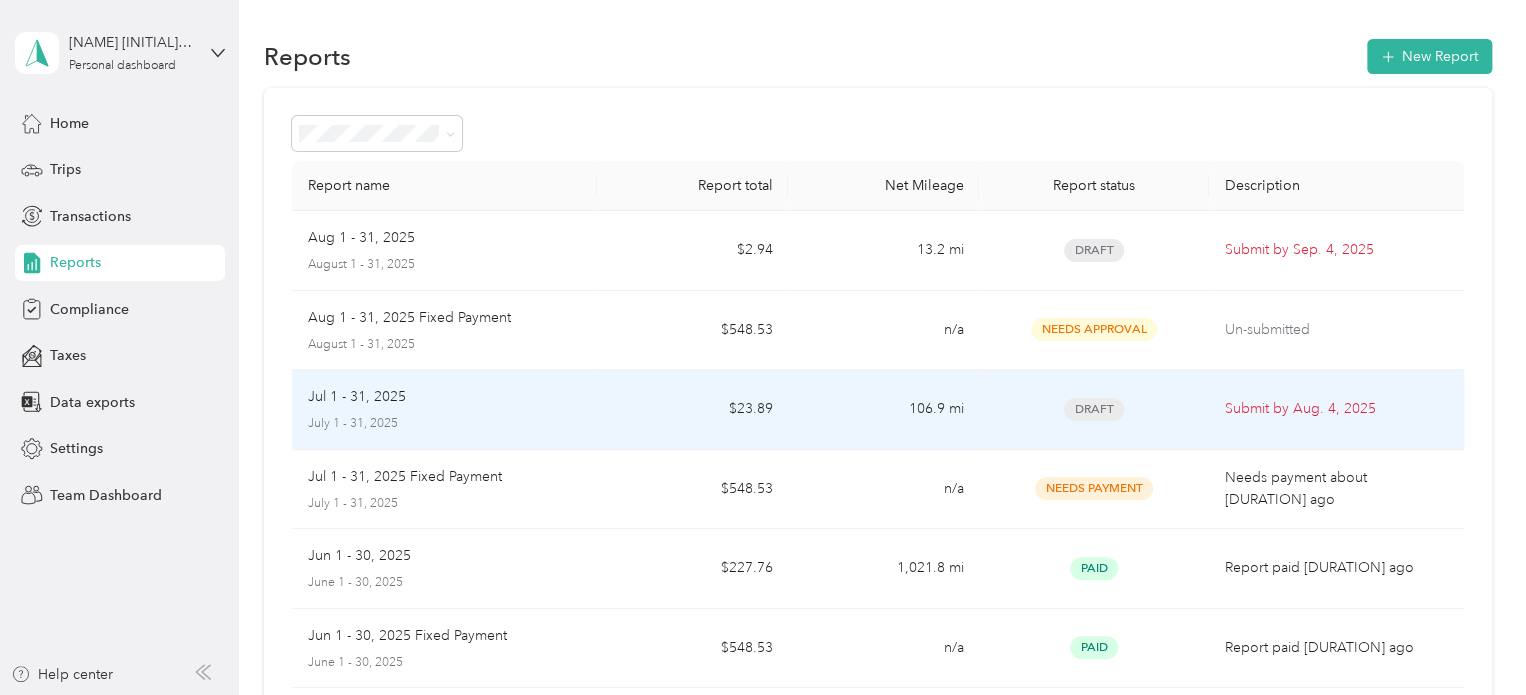 click on "$23.89" at bounding box center [692, 410] 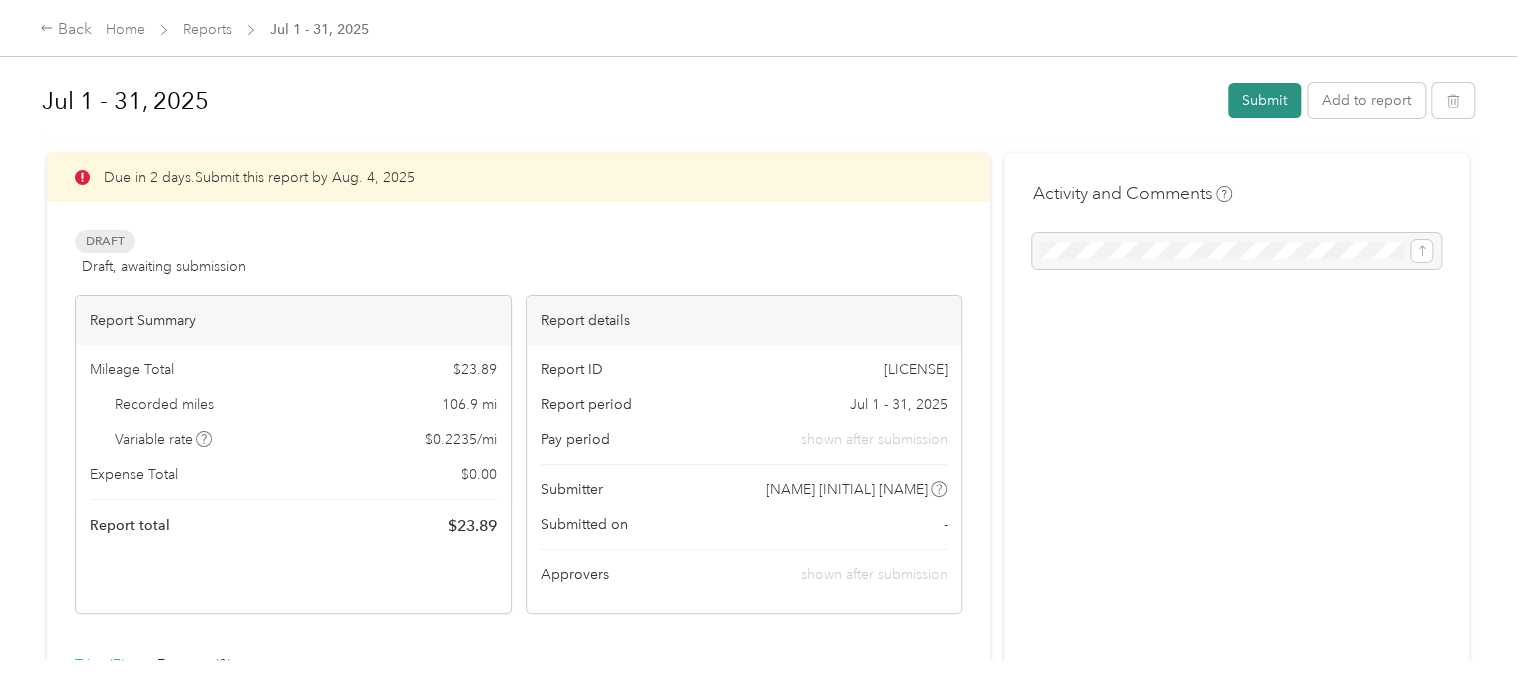 click on "Submit" at bounding box center (1264, 100) 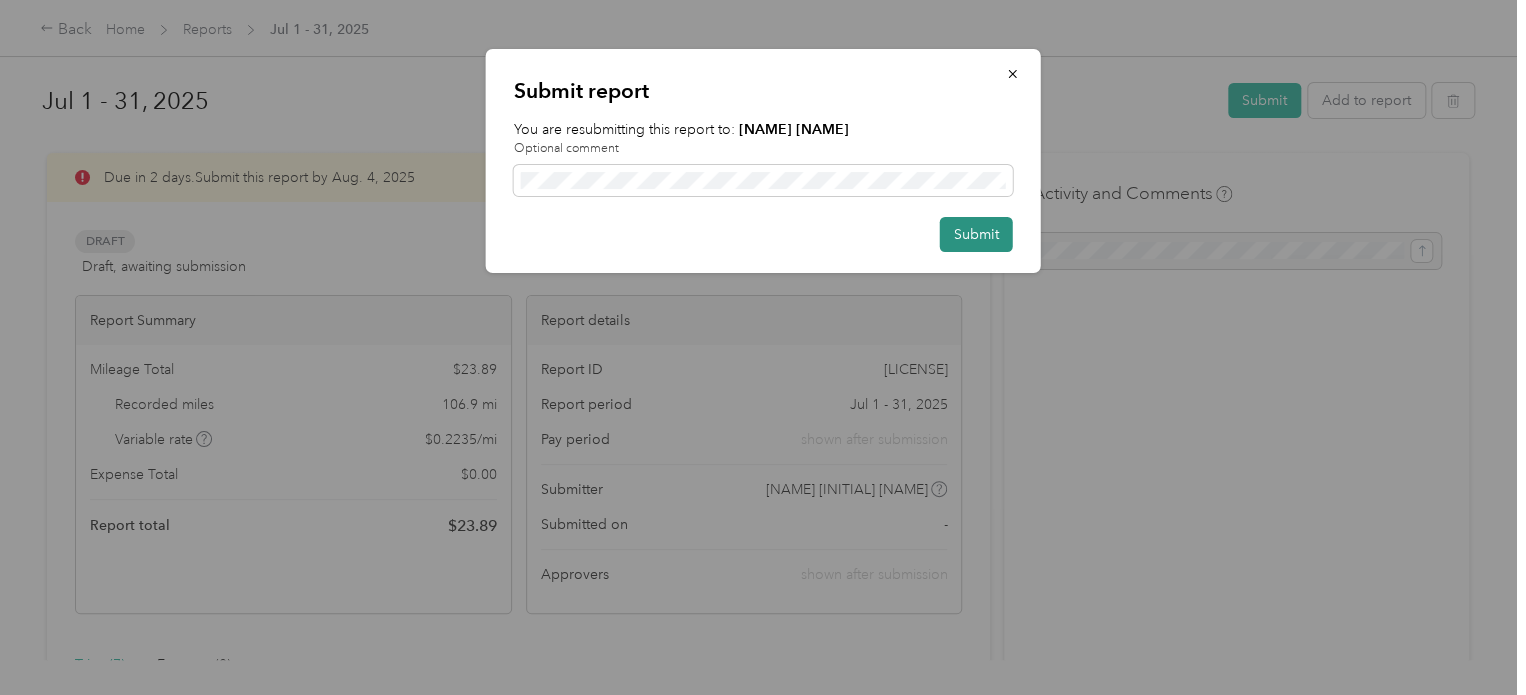 click on "Submit" at bounding box center [976, 234] 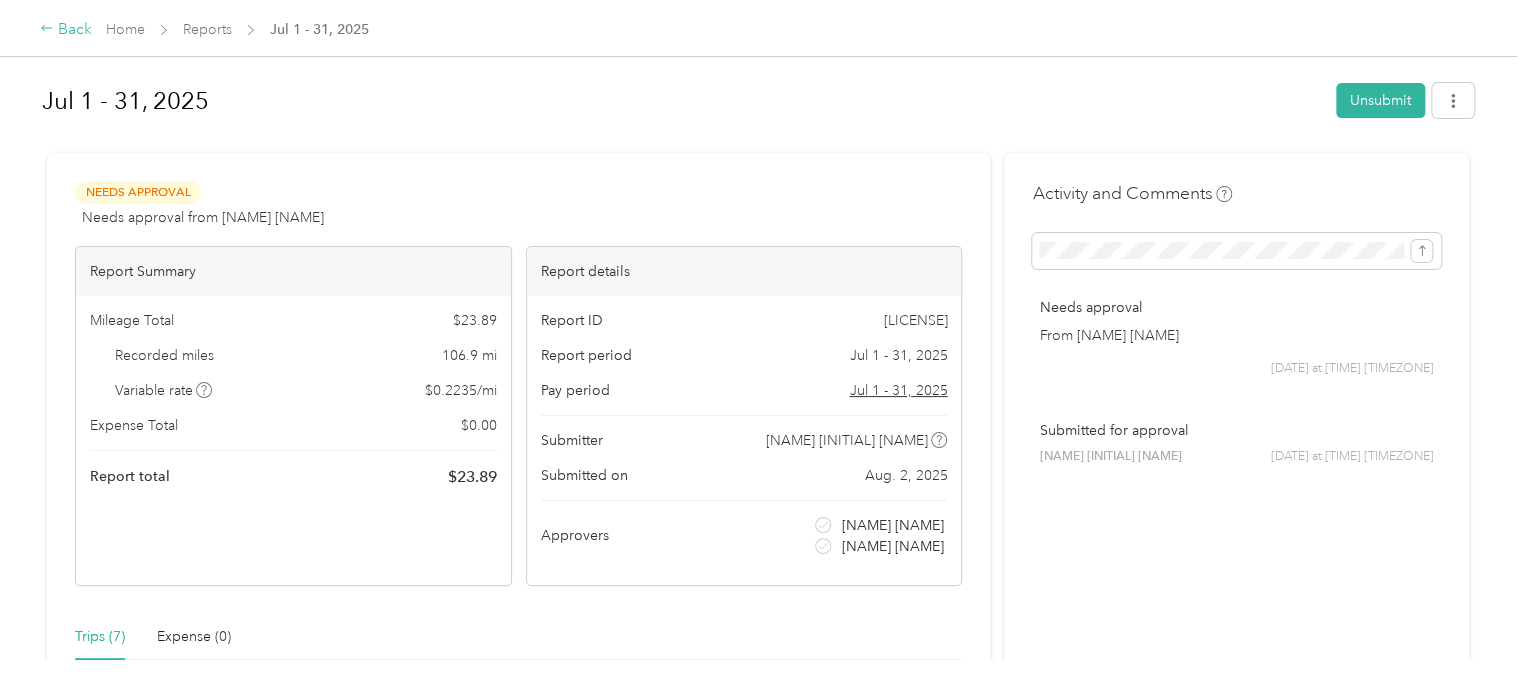click on "Back" at bounding box center [66, 30] 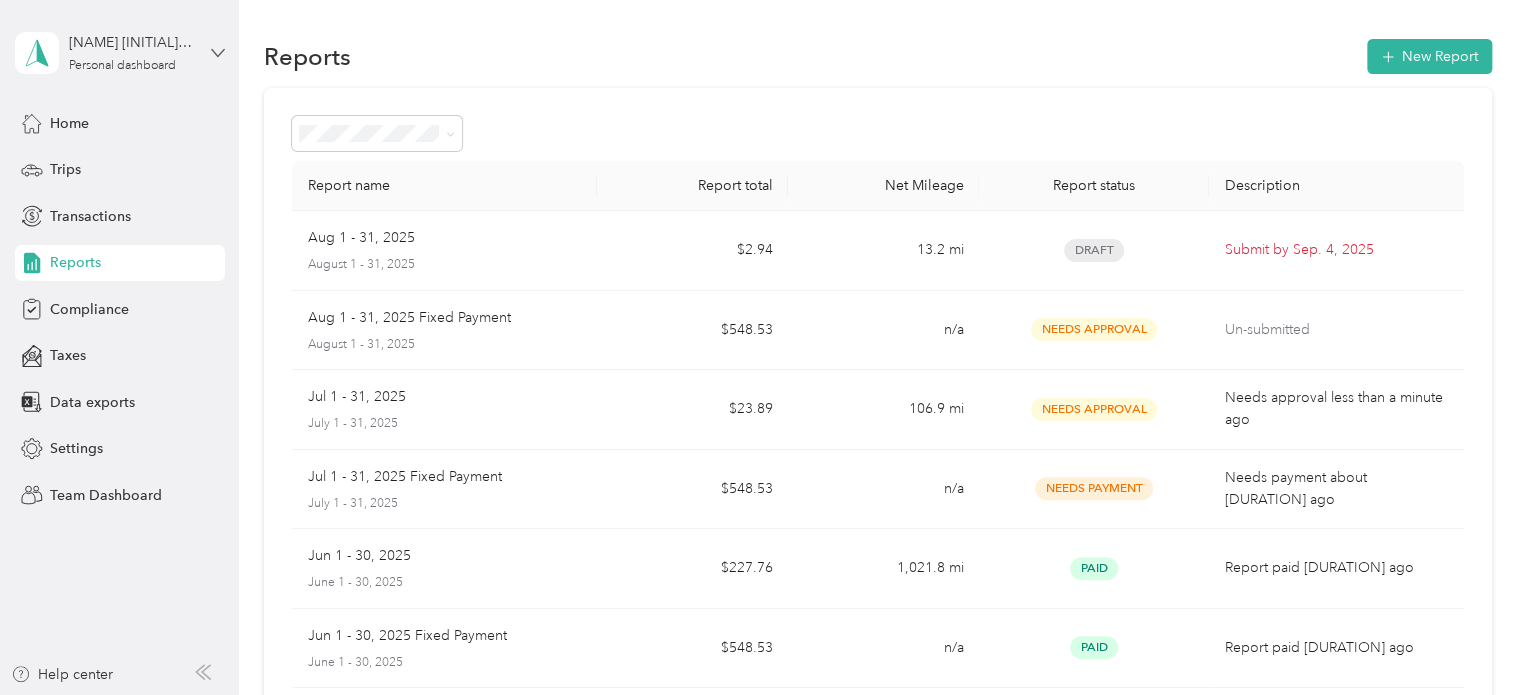 click 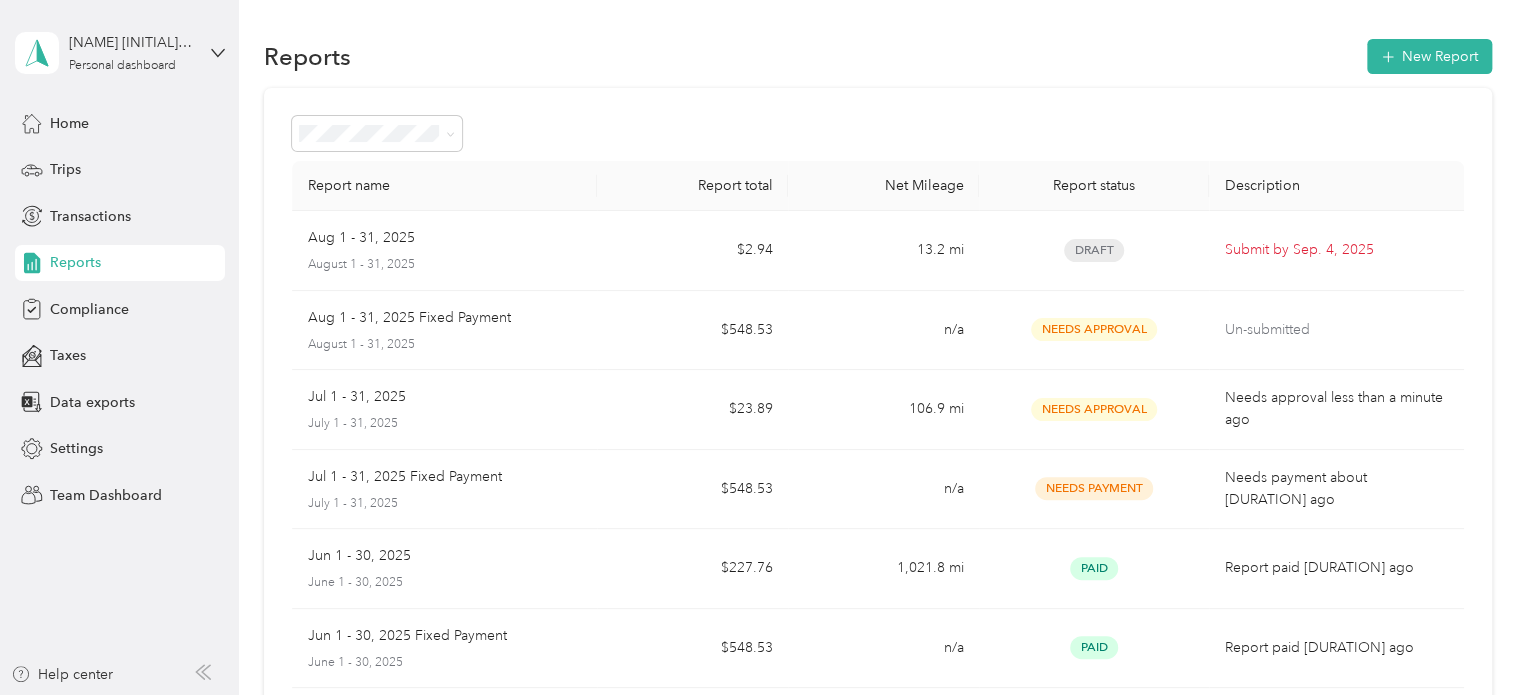 click on "Team dashboard" at bounding box center [167, 162] 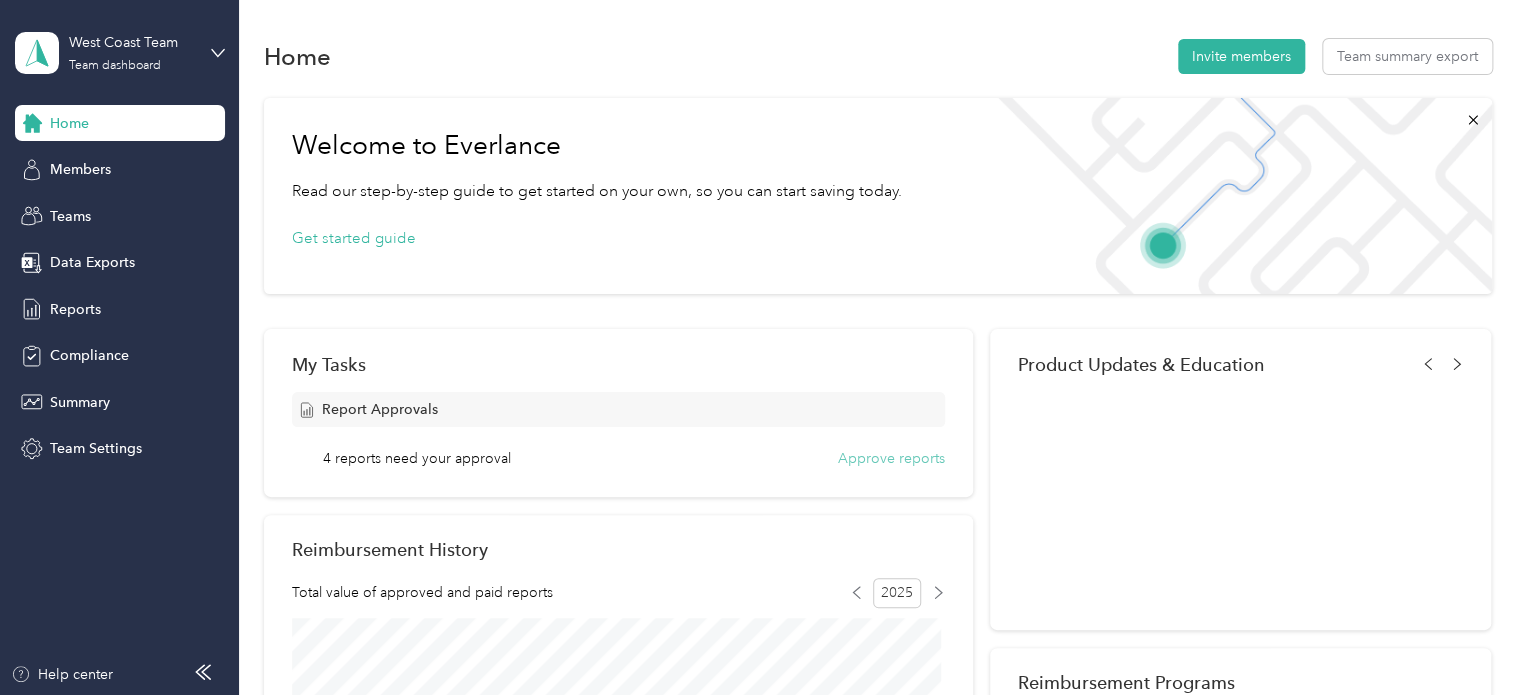 click on "Approve reports" at bounding box center [891, 458] 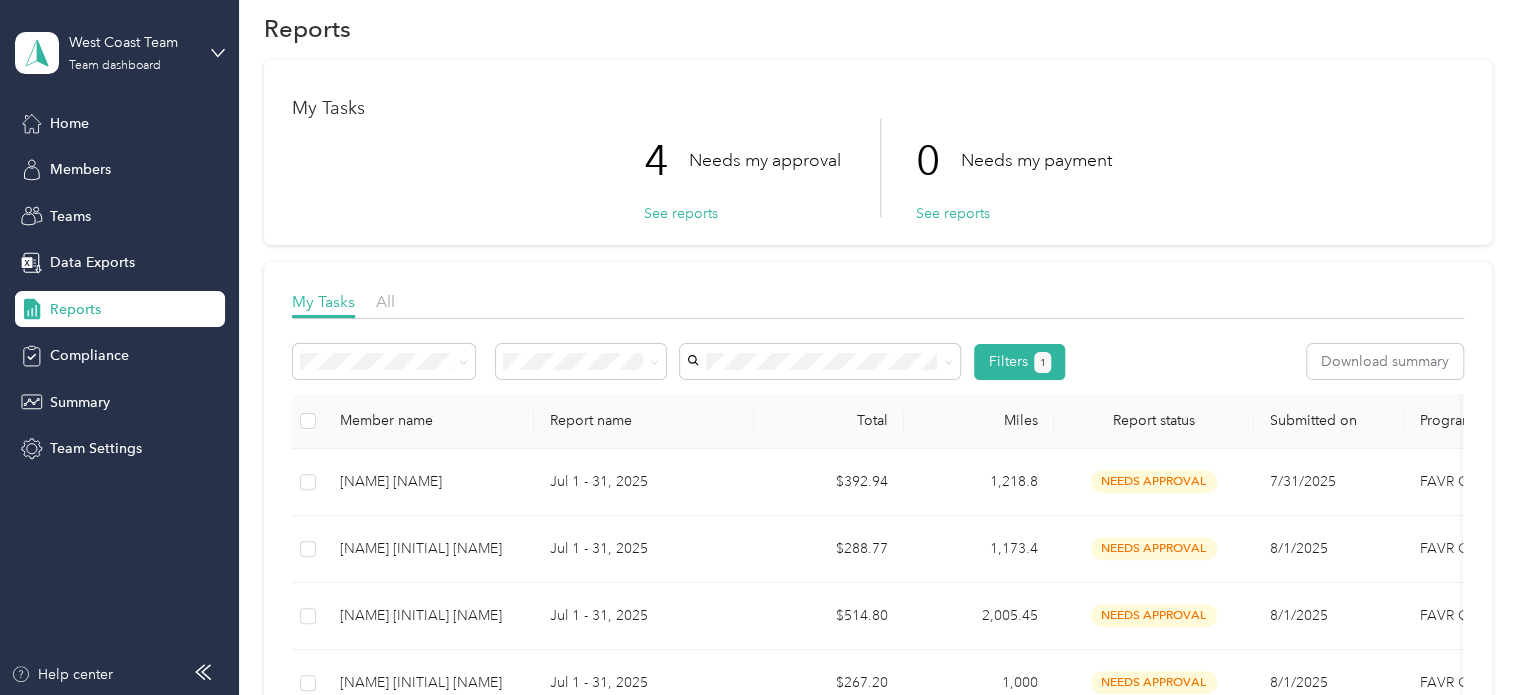 scroll, scrollTop: 27, scrollLeft: 0, axis: vertical 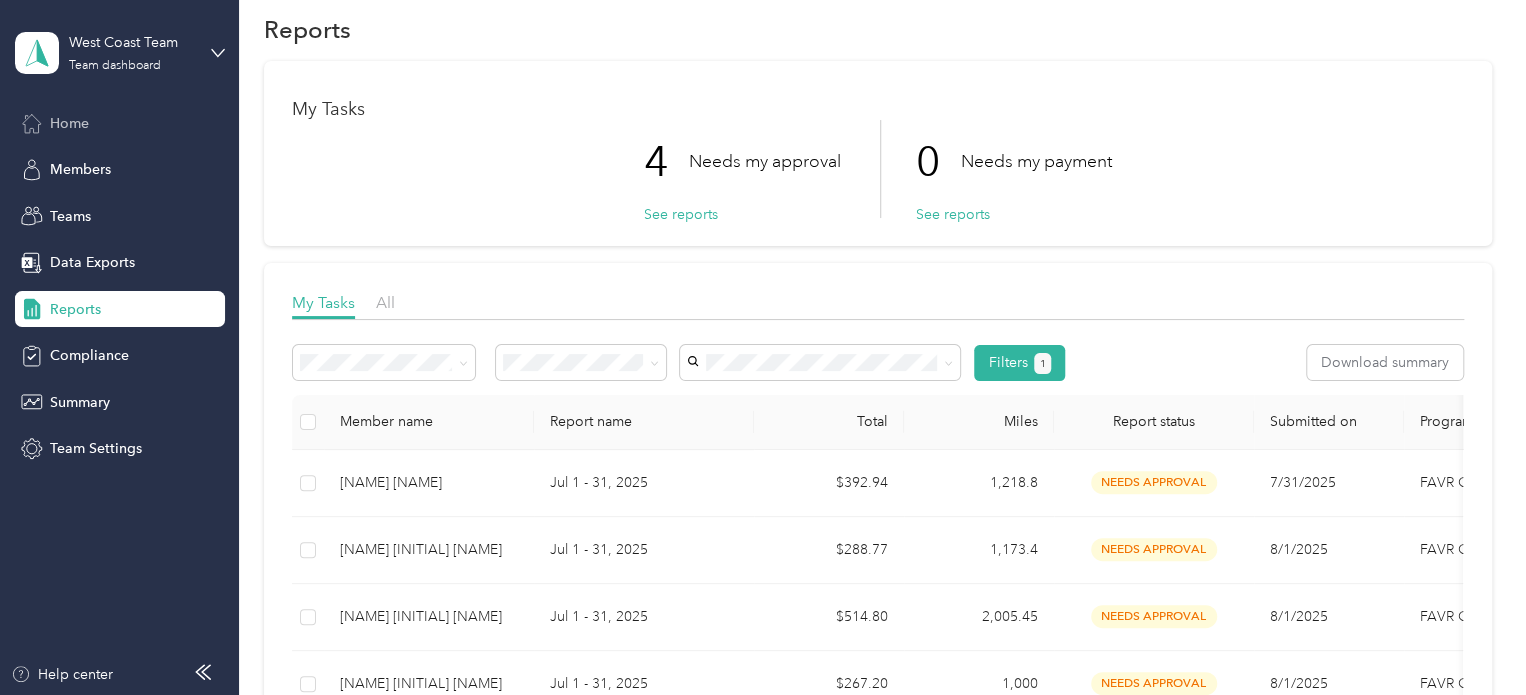 click on "Home" at bounding box center [120, 123] 